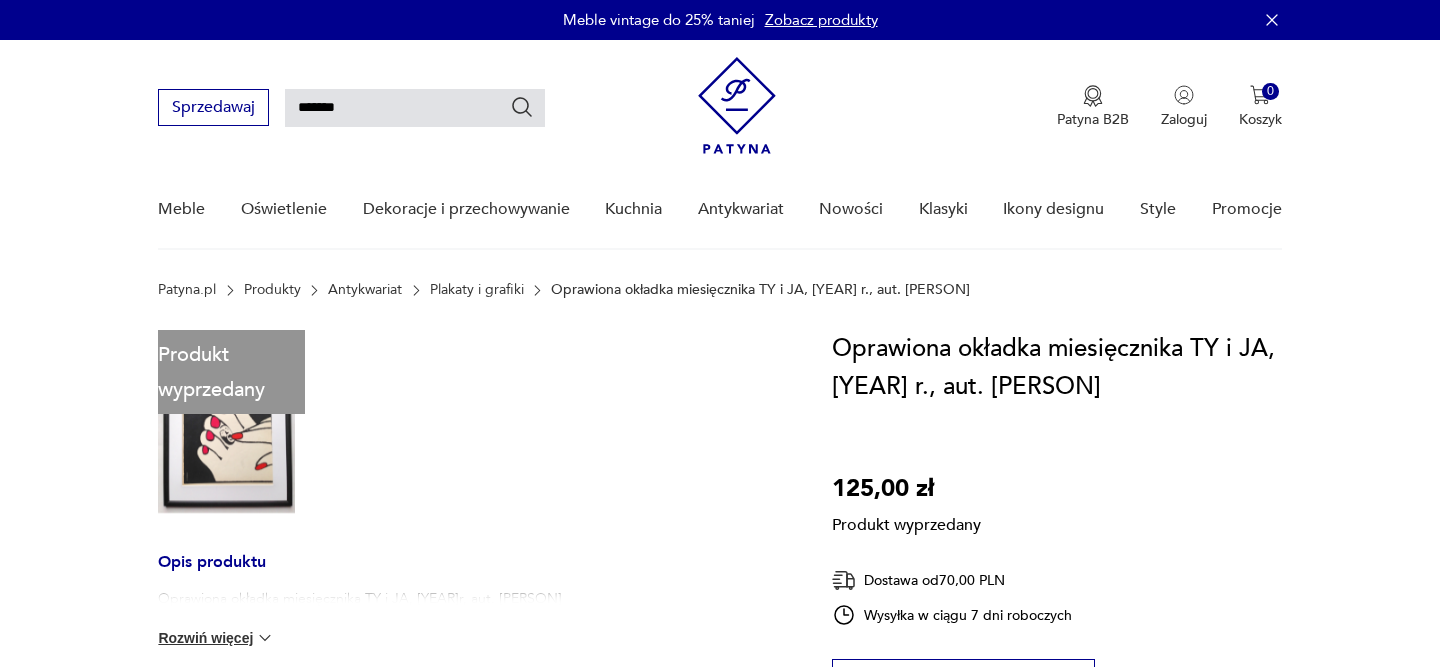 scroll, scrollTop: 0, scrollLeft: 0, axis: both 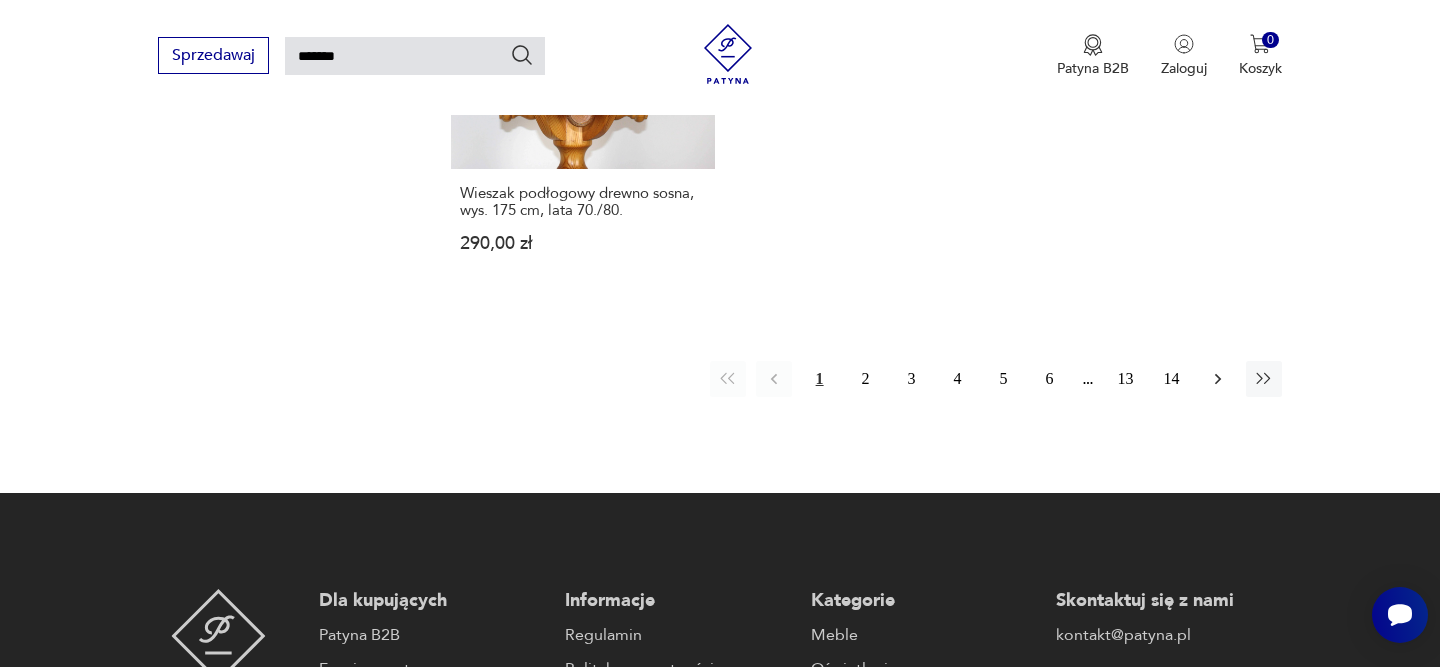 click 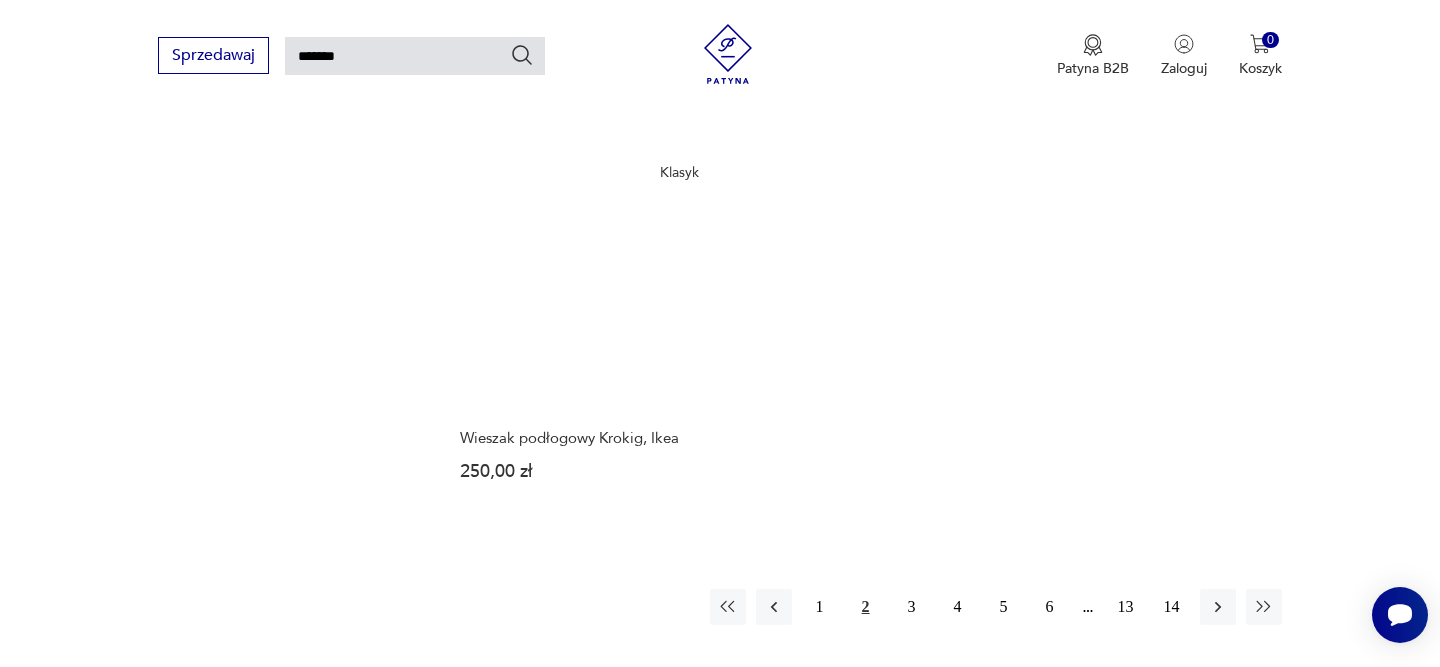 scroll, scrollTop: 2383, scrollLeft: 0, axis: vertical 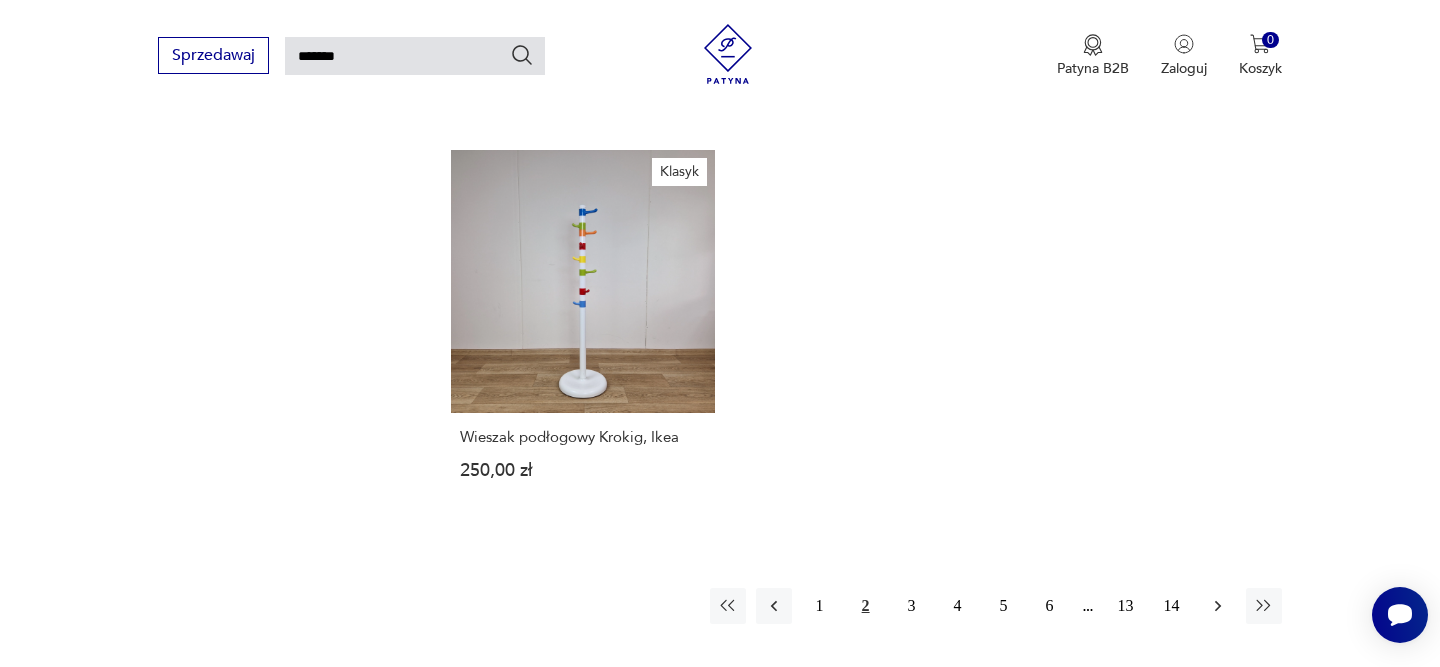 click at bounding box center [1218, 606] 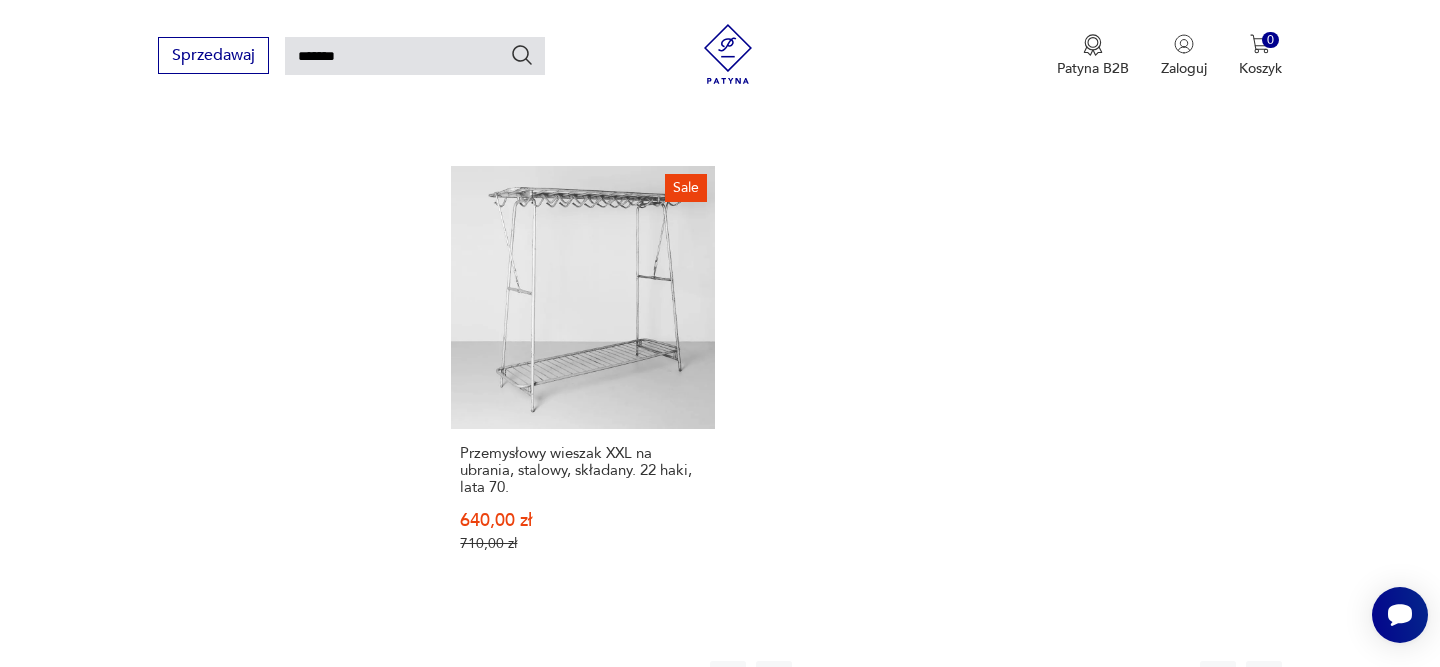scroll, scrollTop: 2416, scrollLeft: 0, axis: vertical 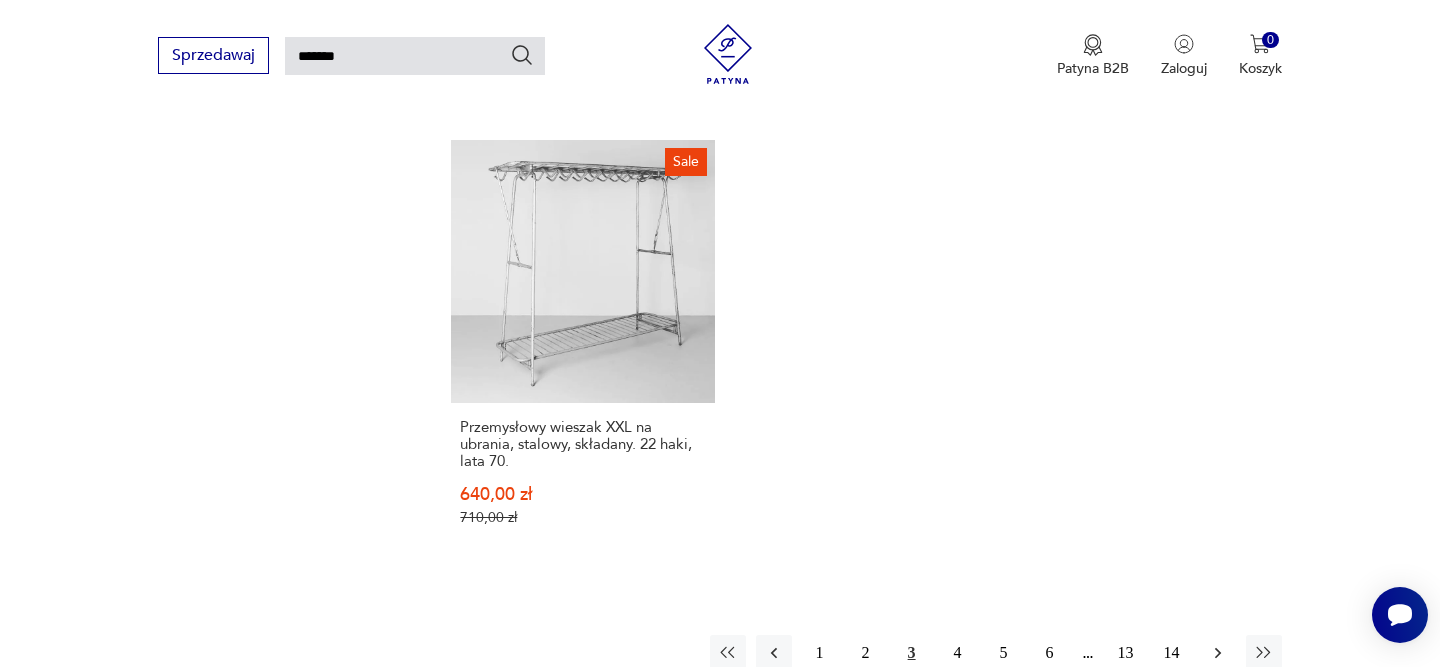click 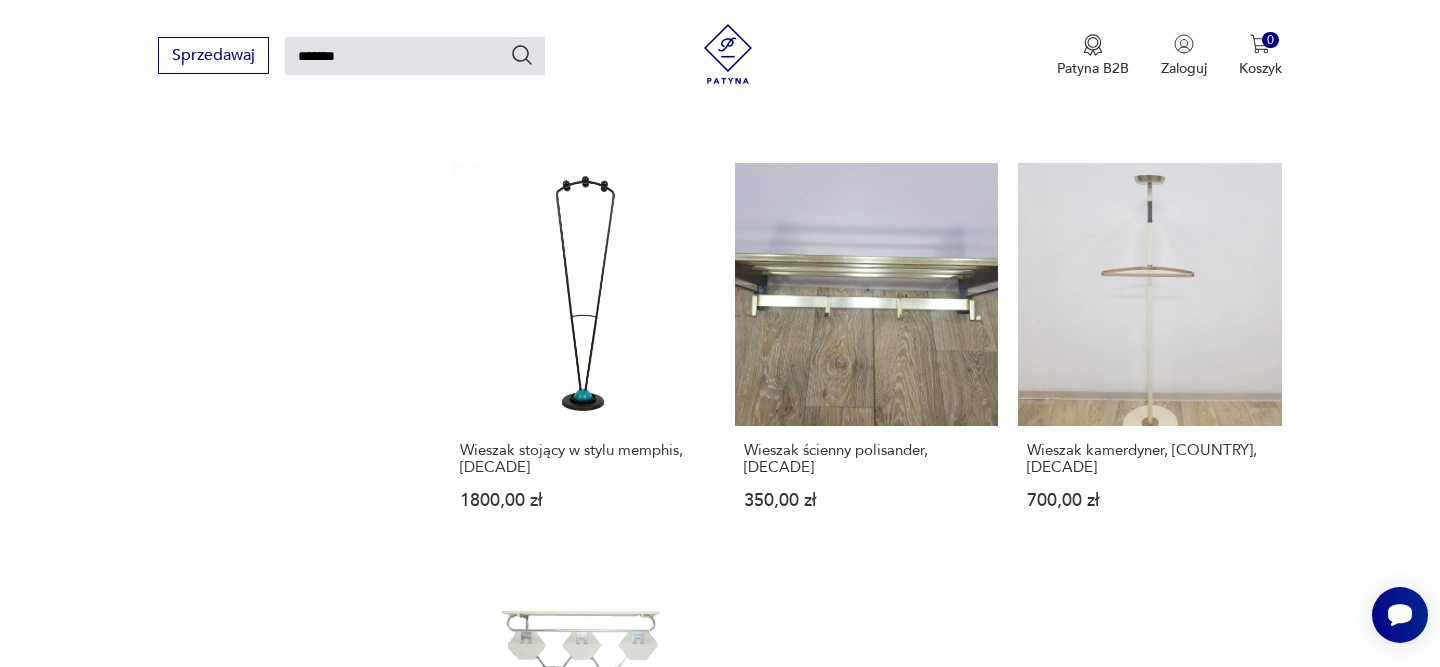 scroll, scrollTop: 2418, scrollLeft: 0, axis: vertical 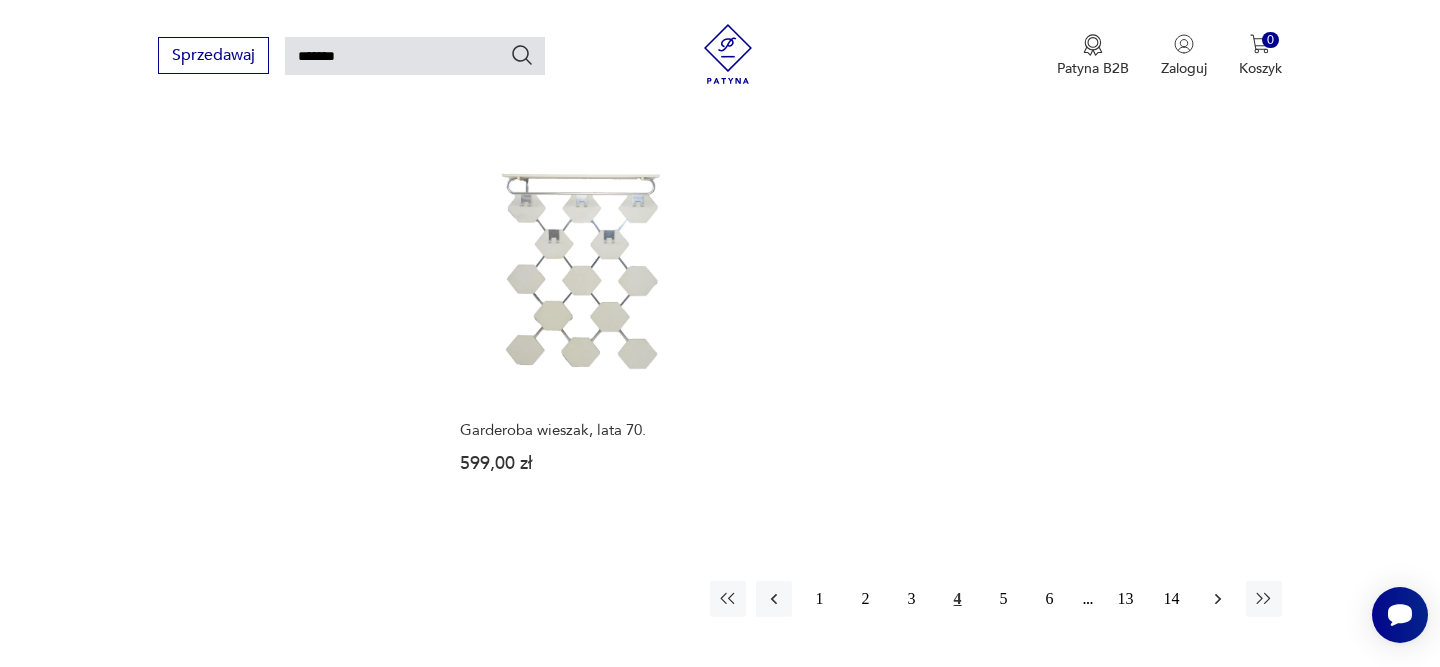 click 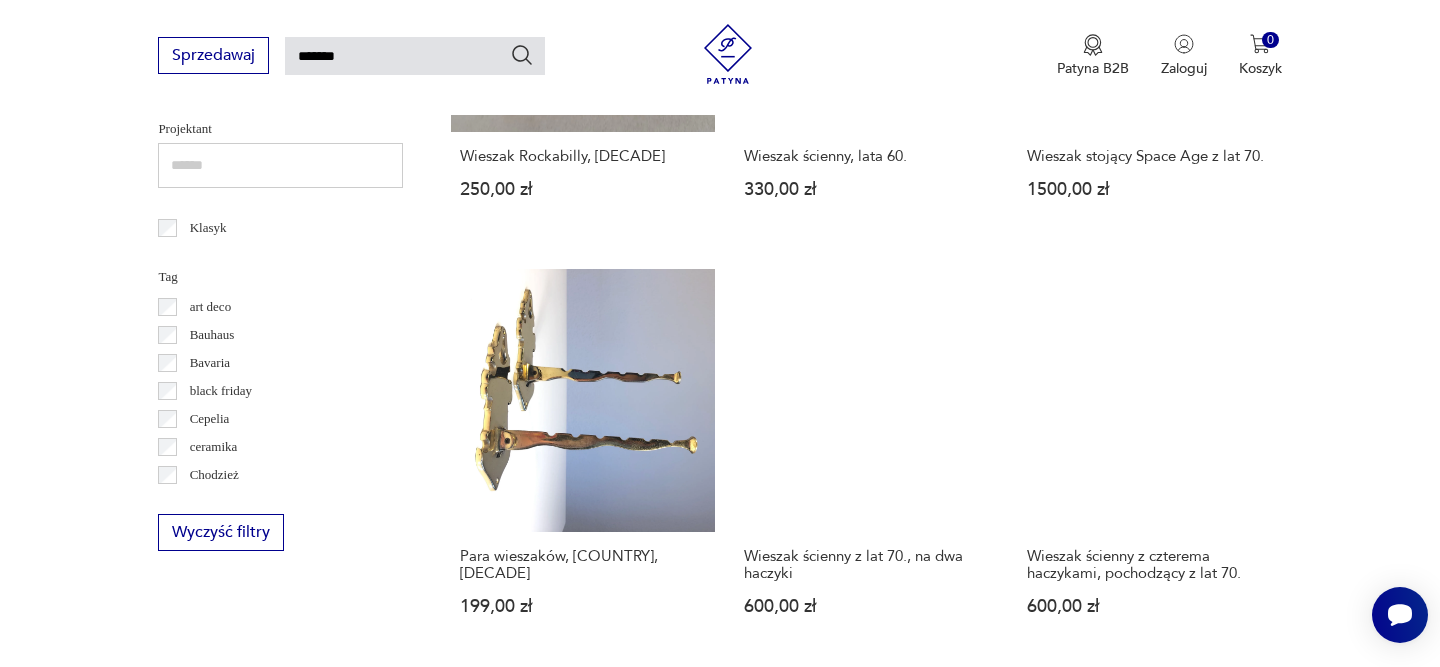 scroll, scrollTop: 1056, scrollLeft: 0, axis: vertical 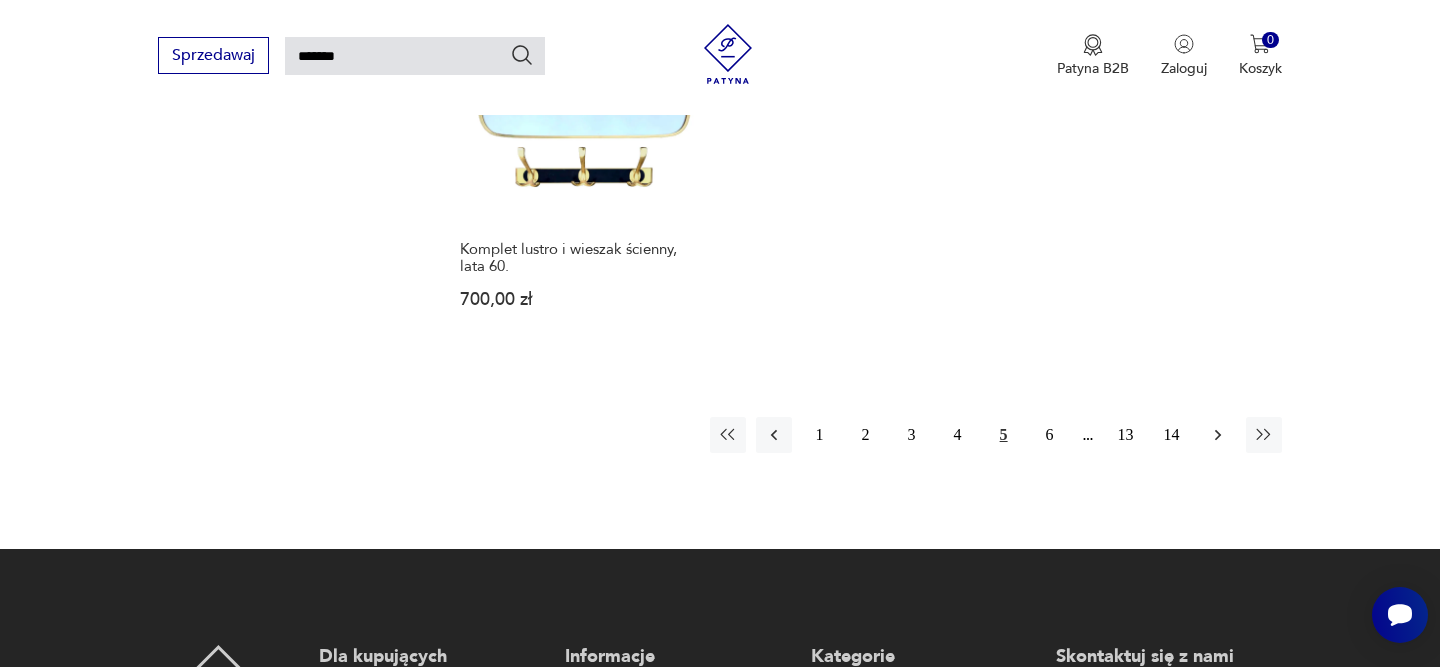 click at bounding box center [1218, 435] 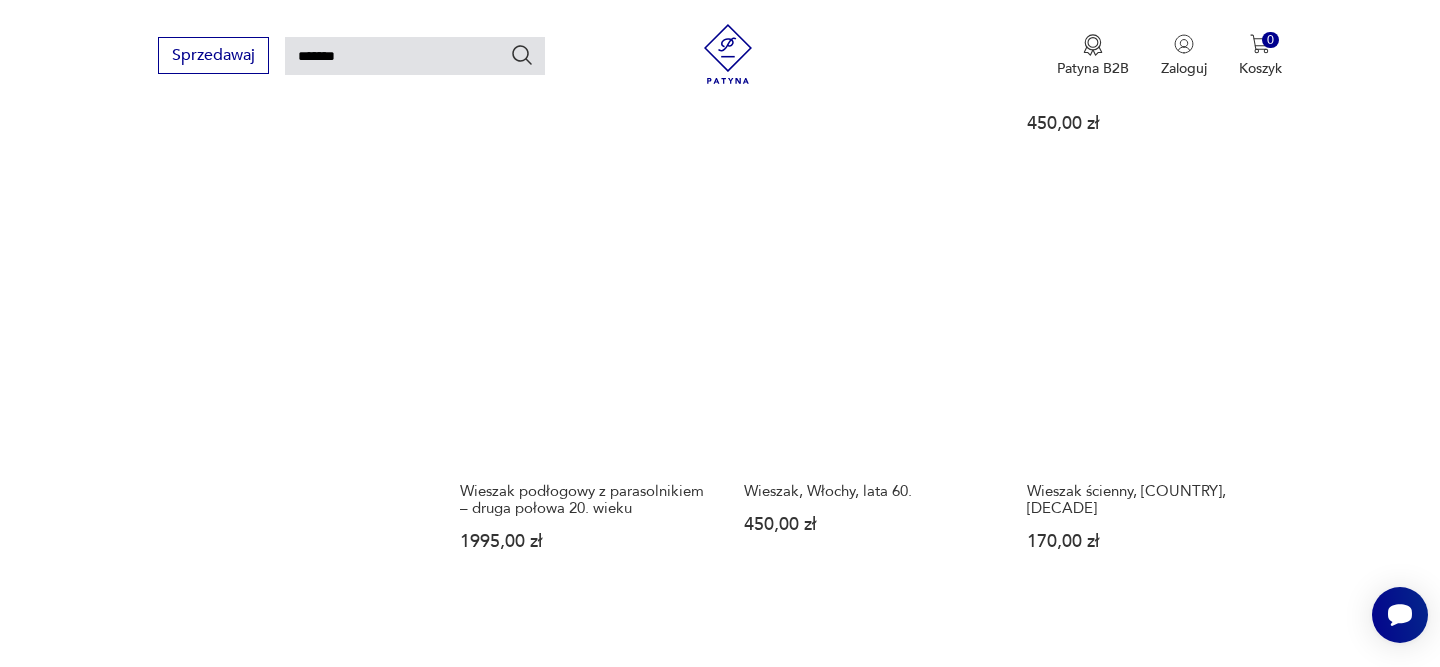 scroll, scrollTop: 1536, scrollLeft: 0, axis: vertical 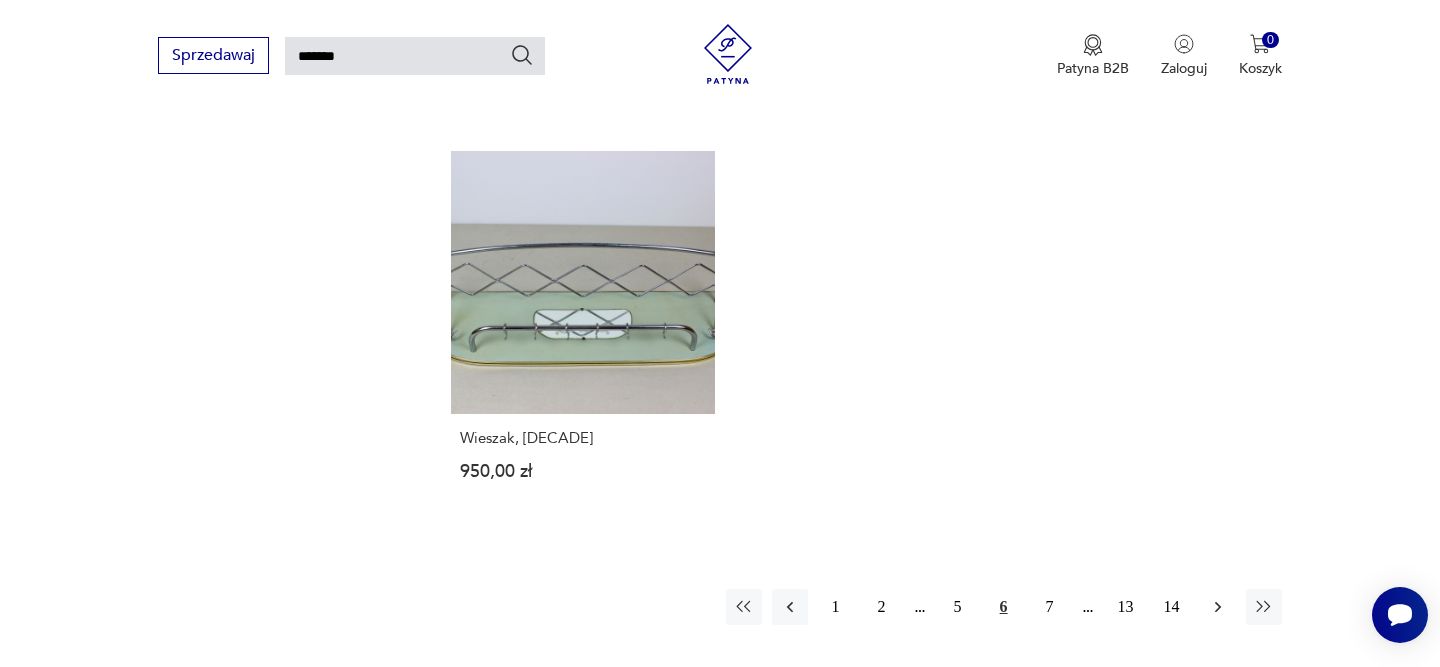 click at bounding box center (1218, 607) 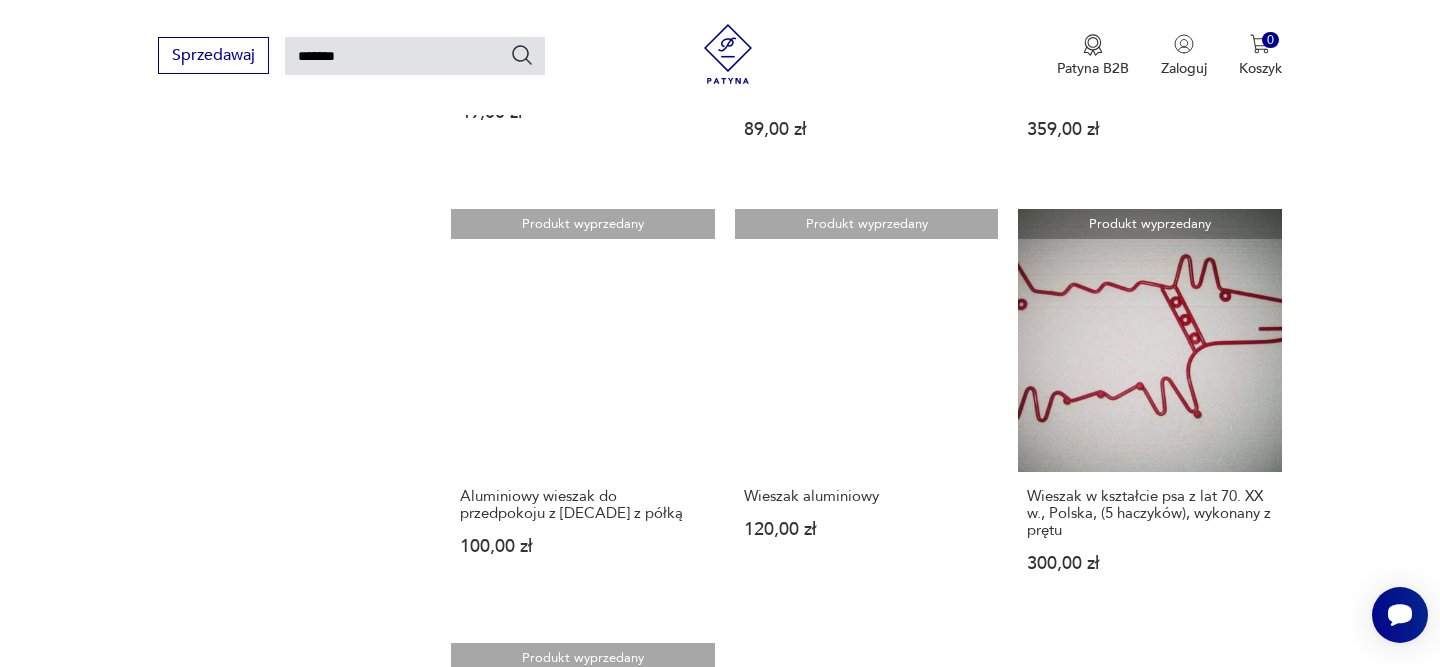 scroll, scrollTop: 1947, scrollLeft: 0, axis: vertical 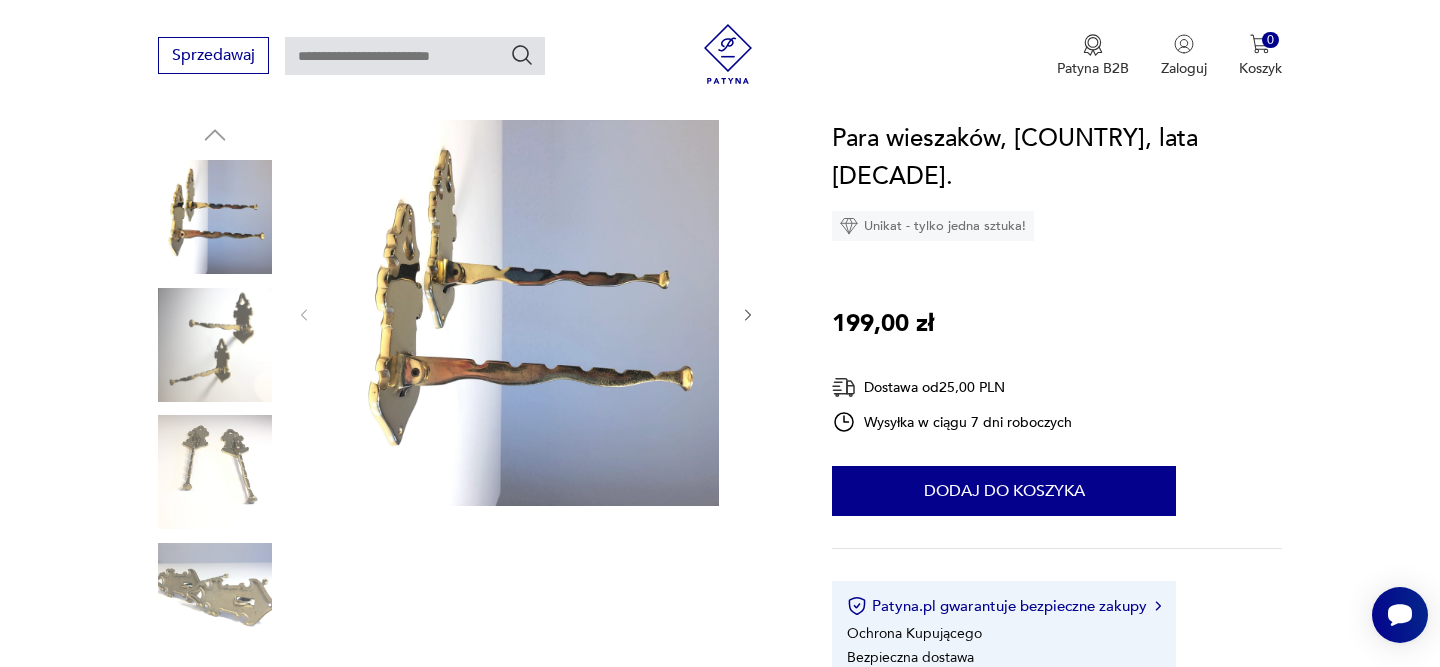 click at bounding box center (215, 472) 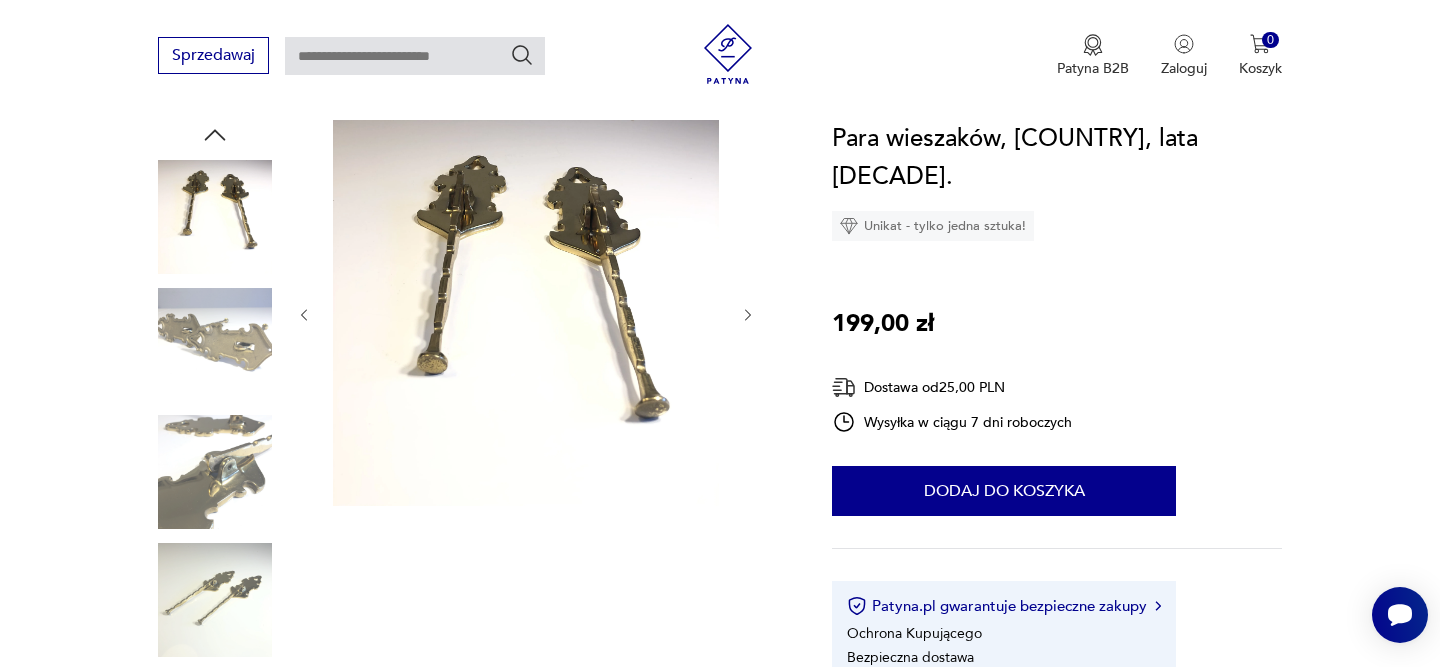 click at bounding box center [215, 472] 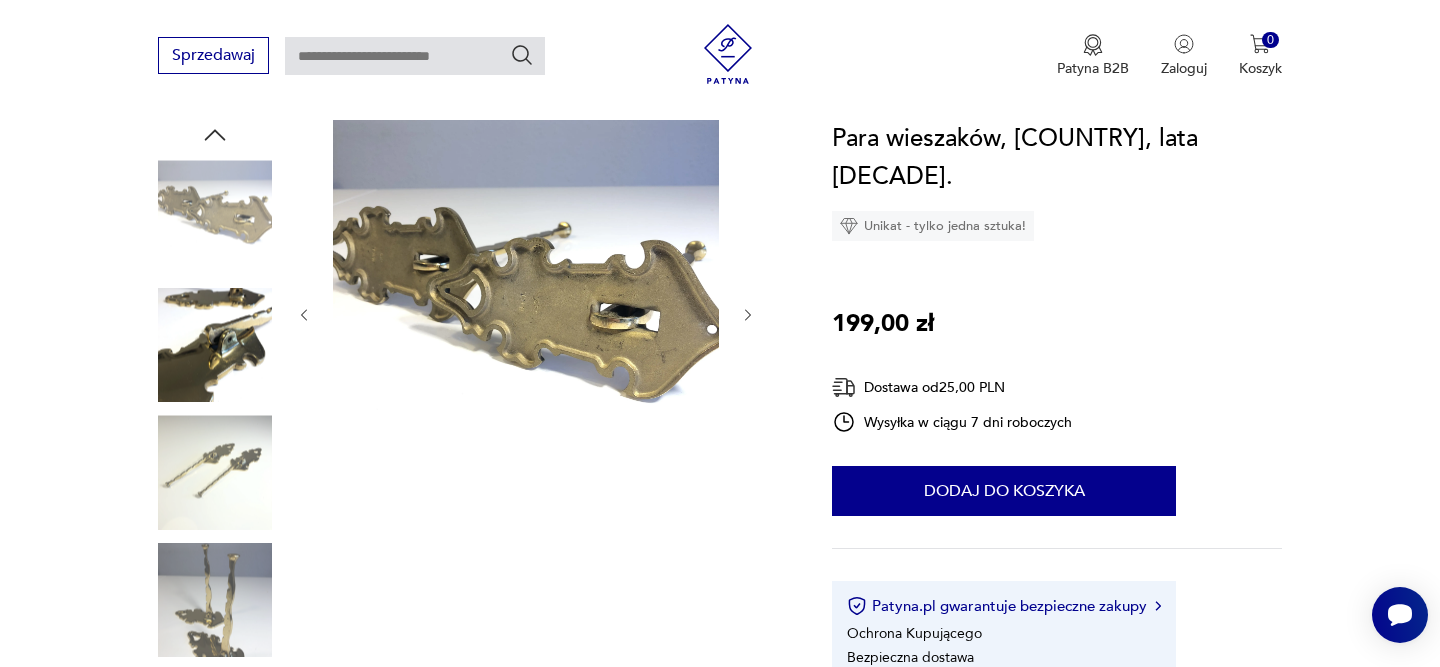 click at bounding box center [215, 472] 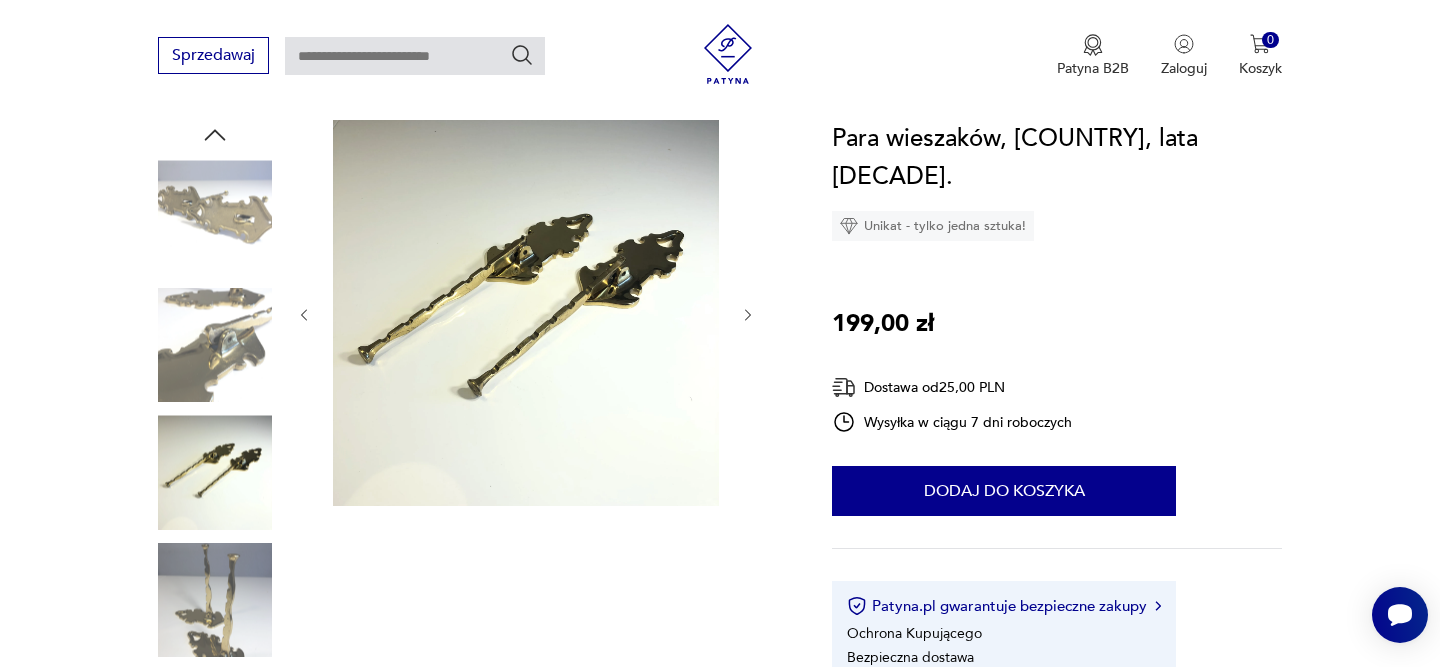 click at bounding box center [215, 600] 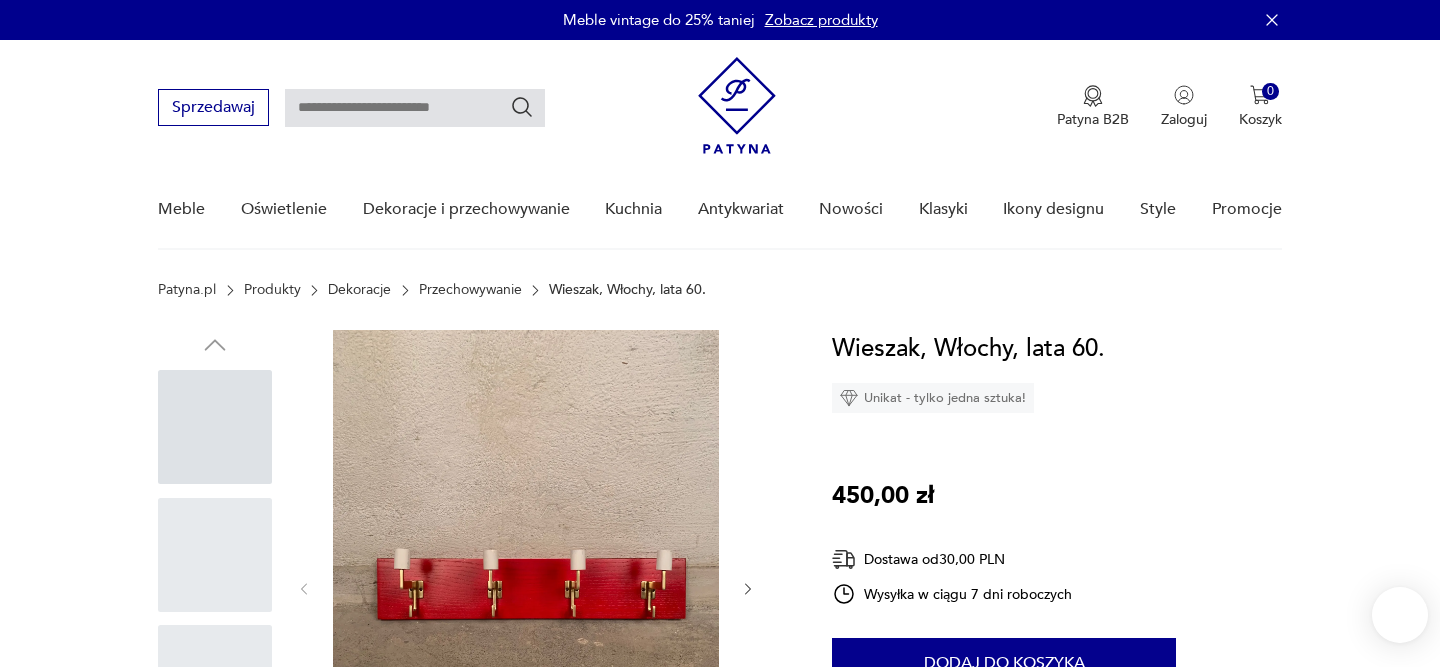 scroll, scrollTop: 0, scrollLeft: 0, axis: both 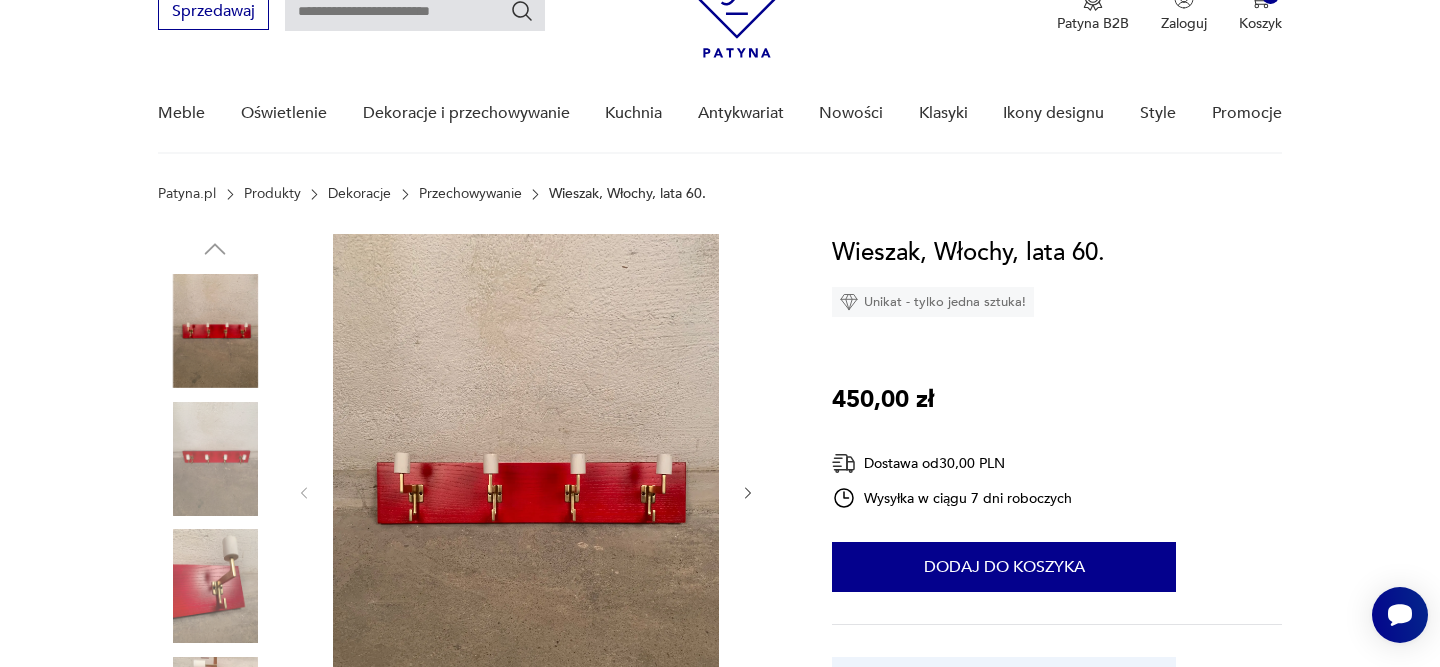 click at bounding box center (526, 493) 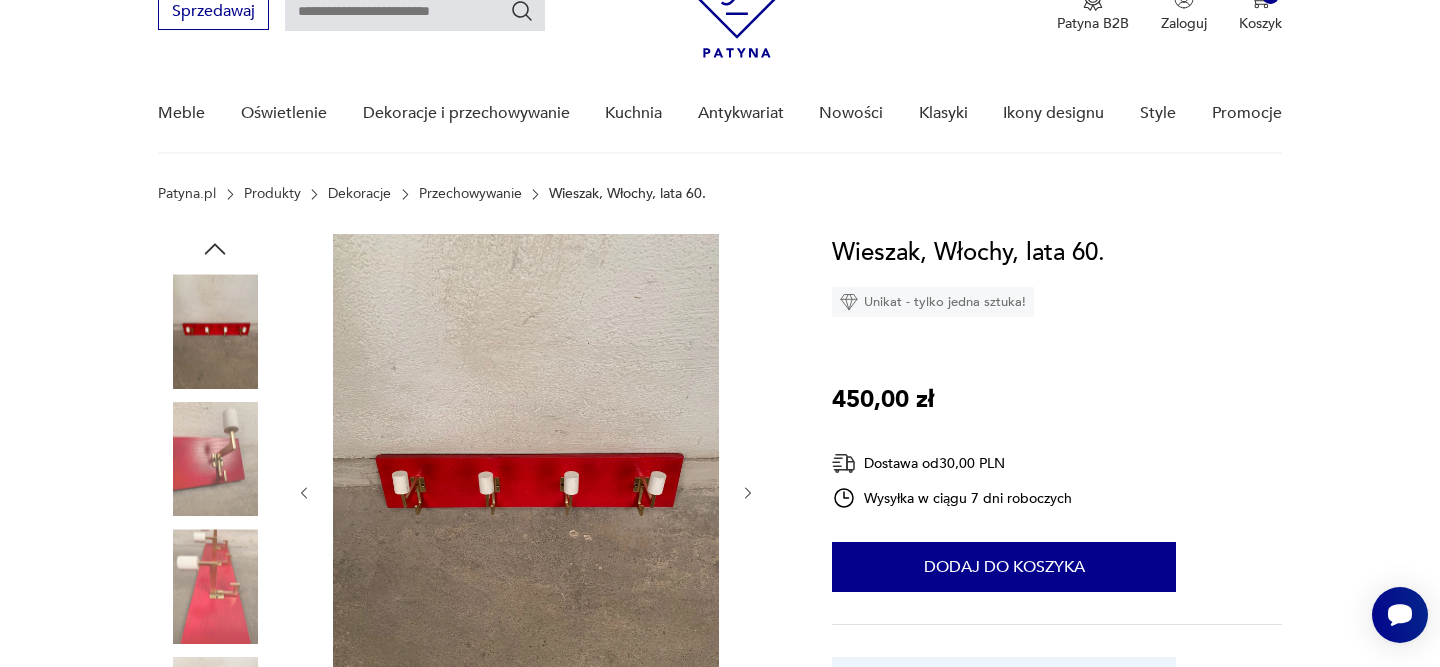 click 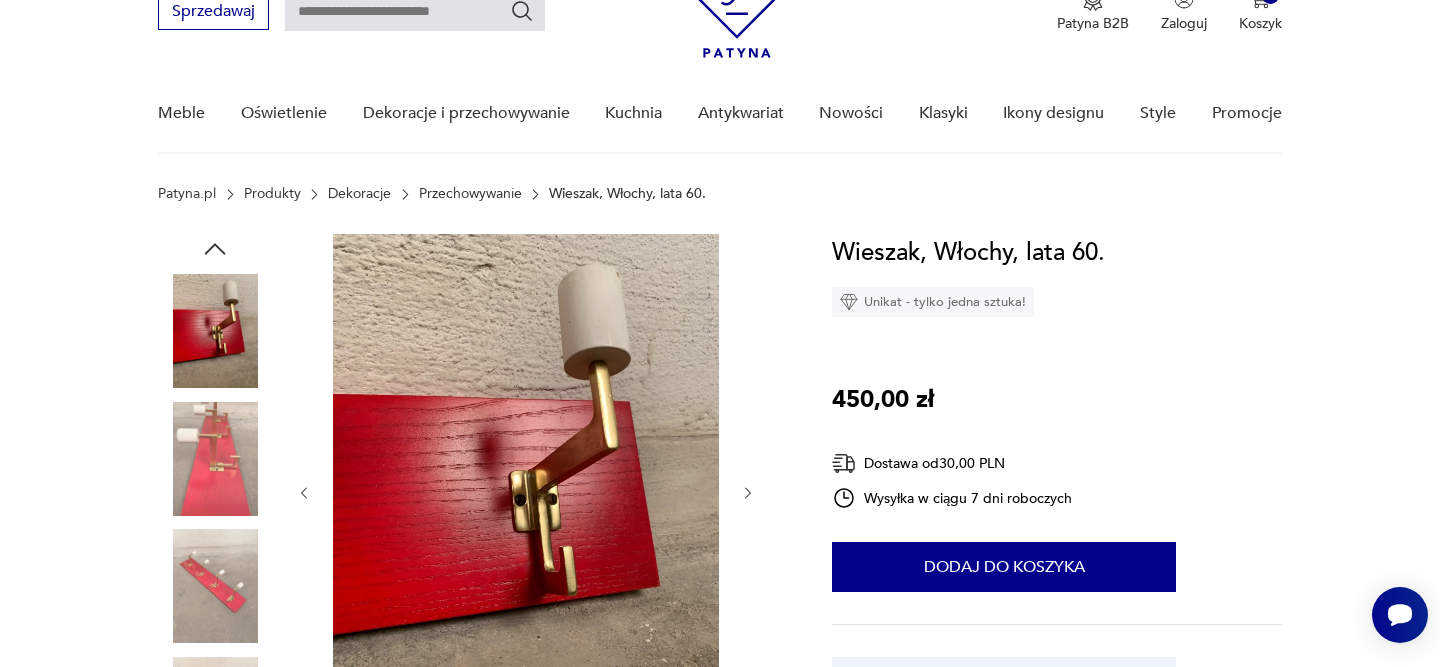click 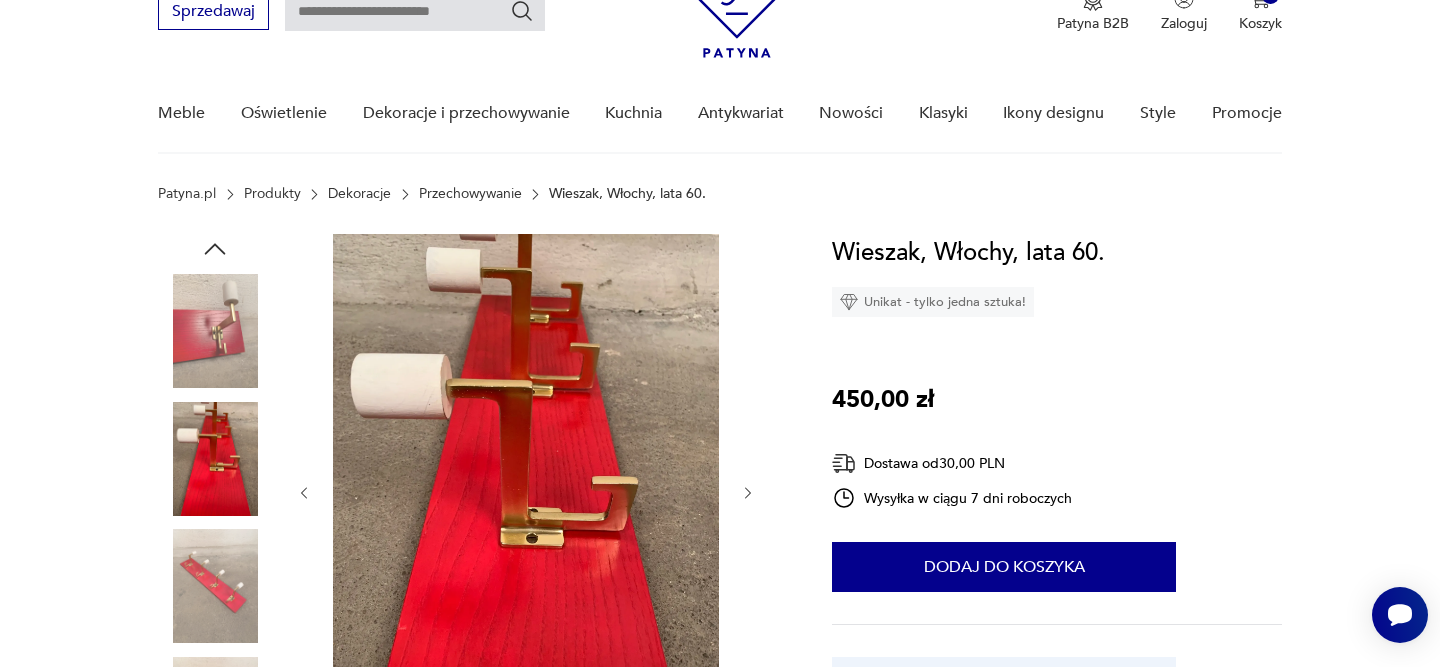 click 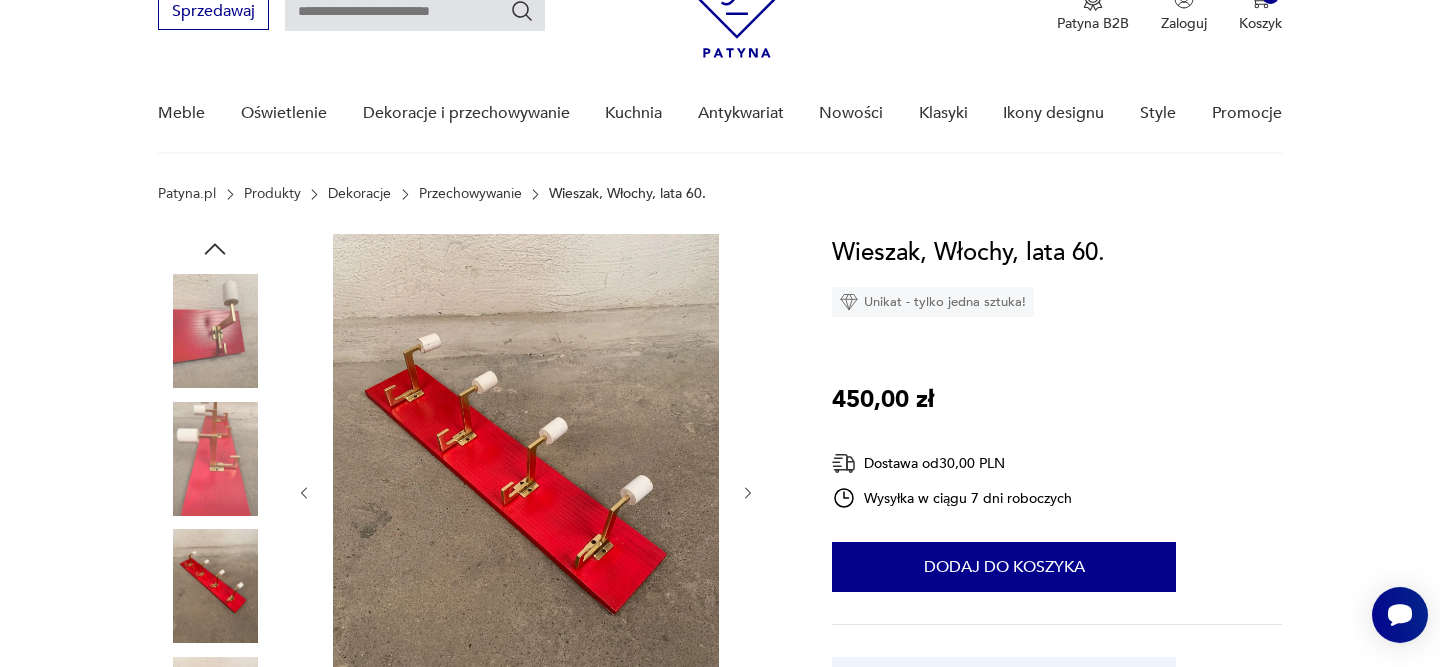 click 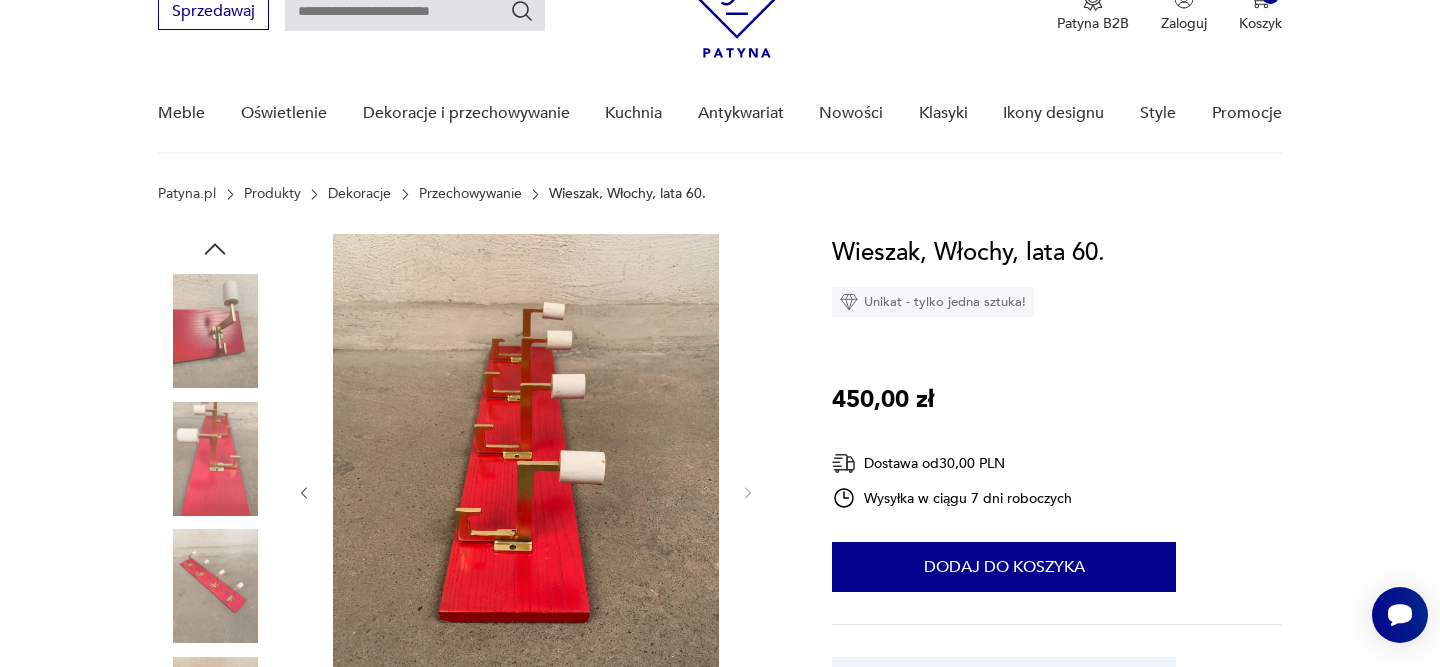 click 